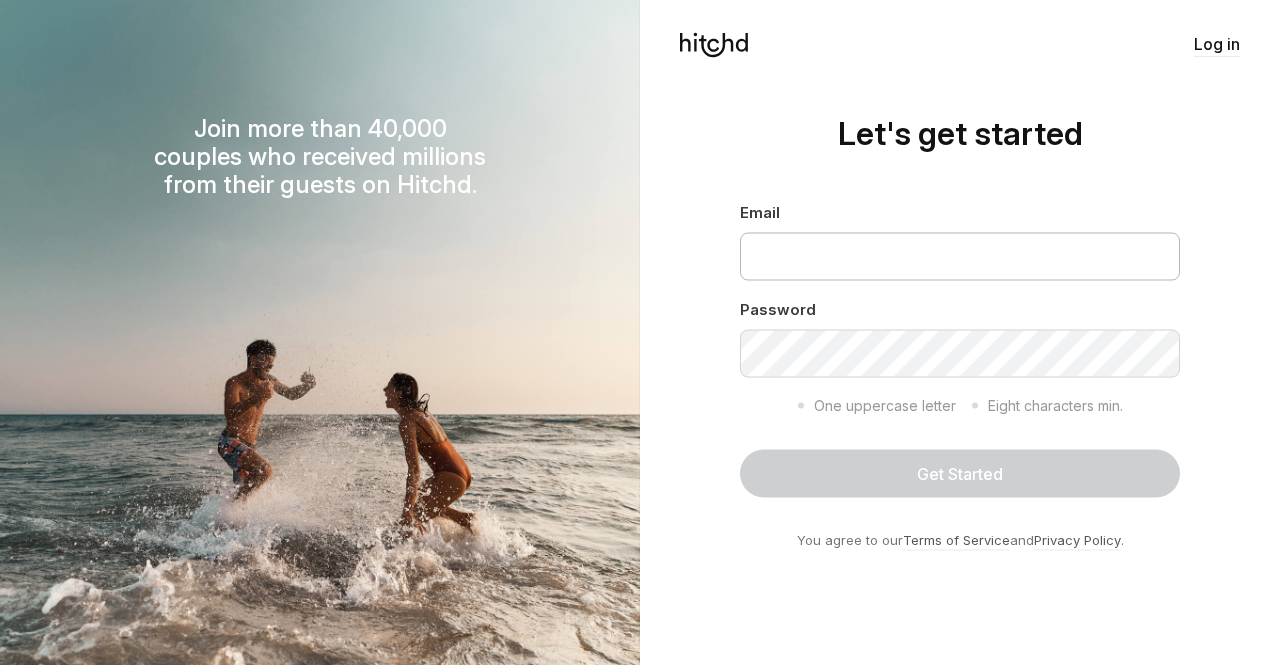 scroll, scrollTop: 0, scrollLeft: 0, axis: both 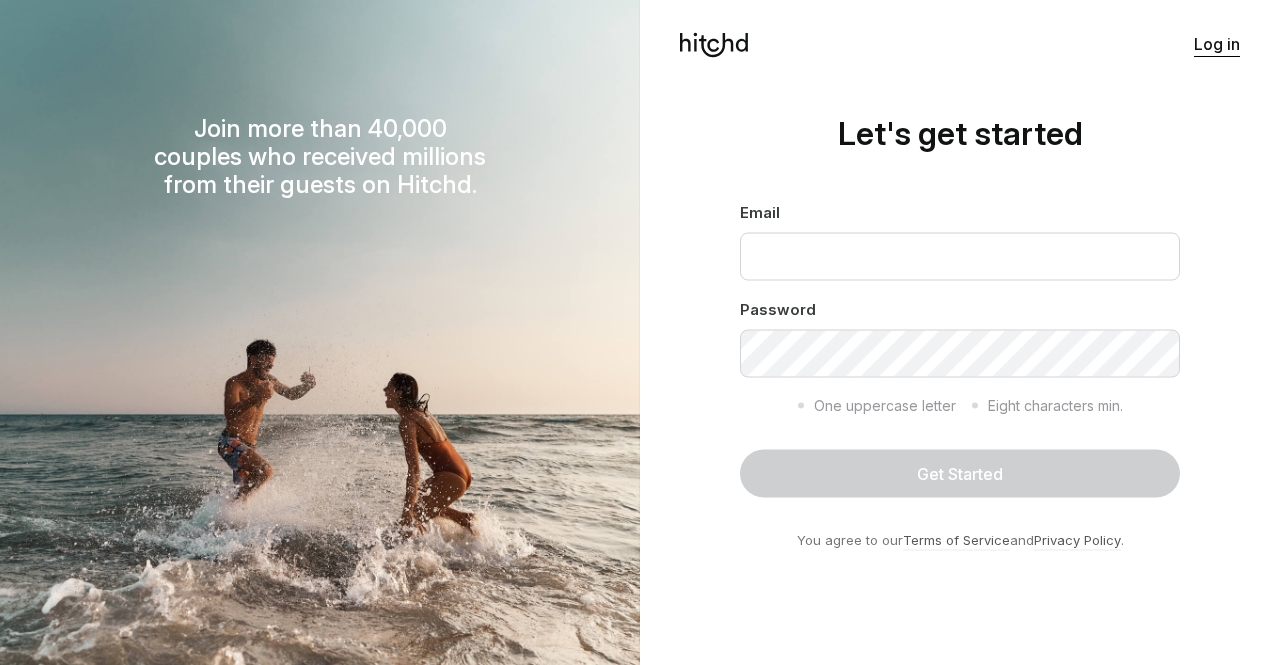 click on "Log in" at bounding box center (1217, 44) 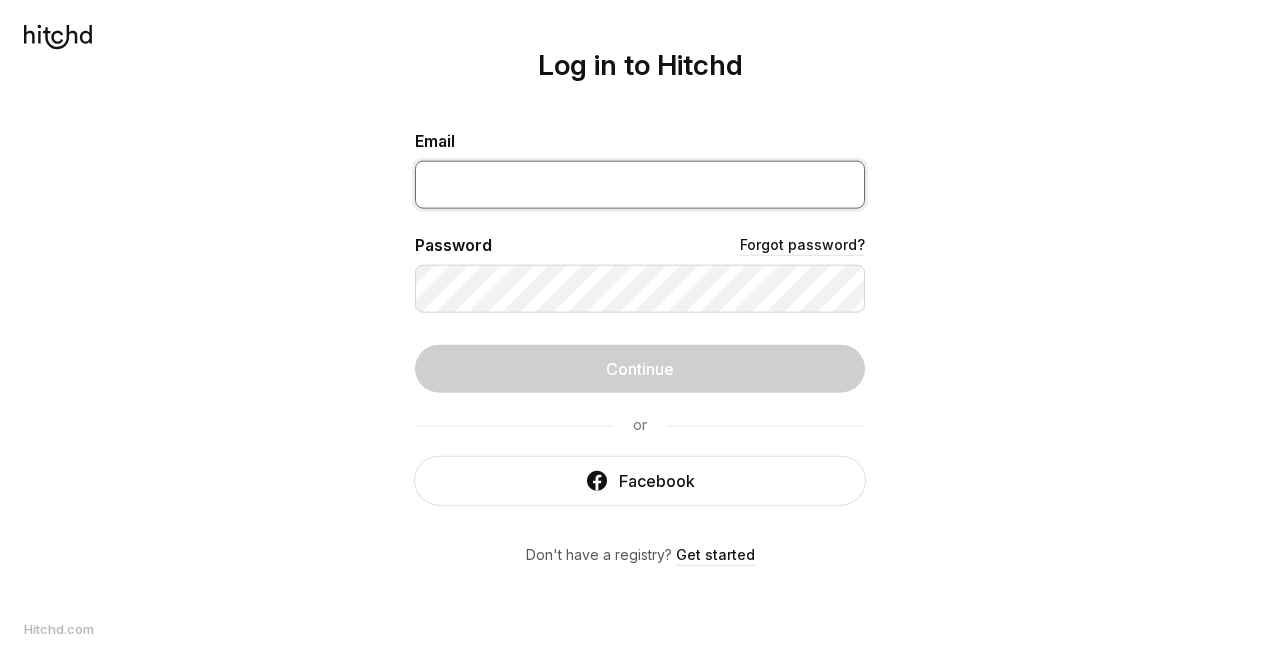 click at bounding box center (640, 184) 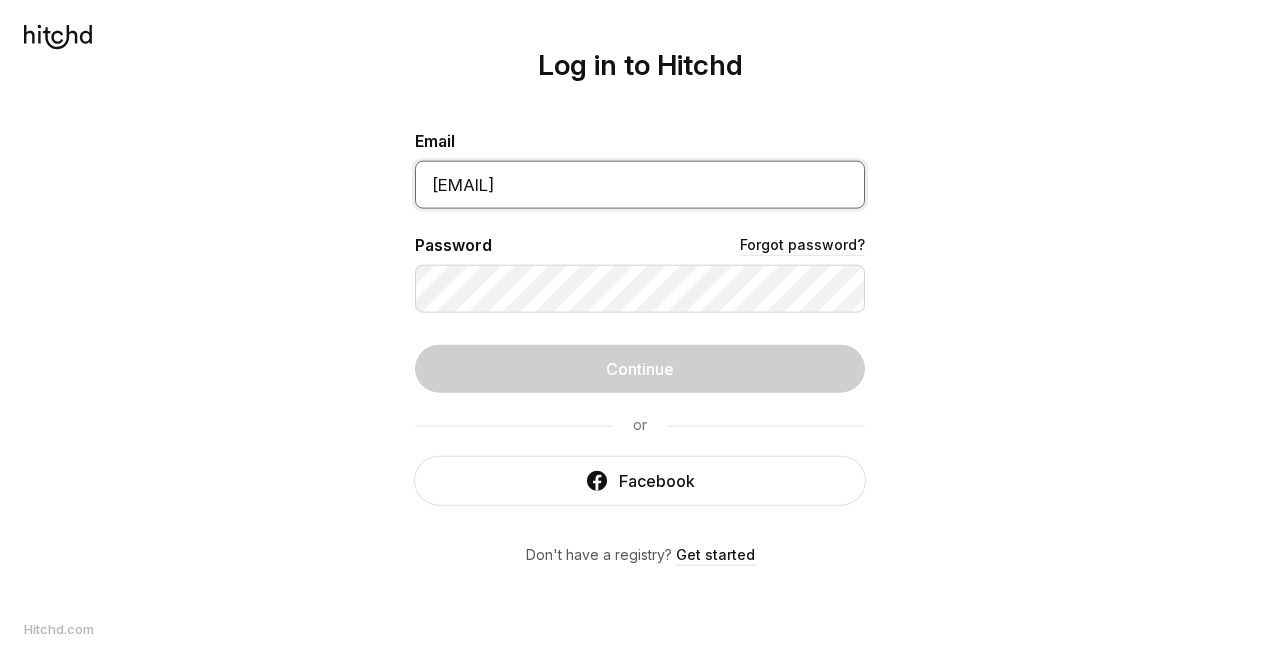 type on "[EMAIL]" 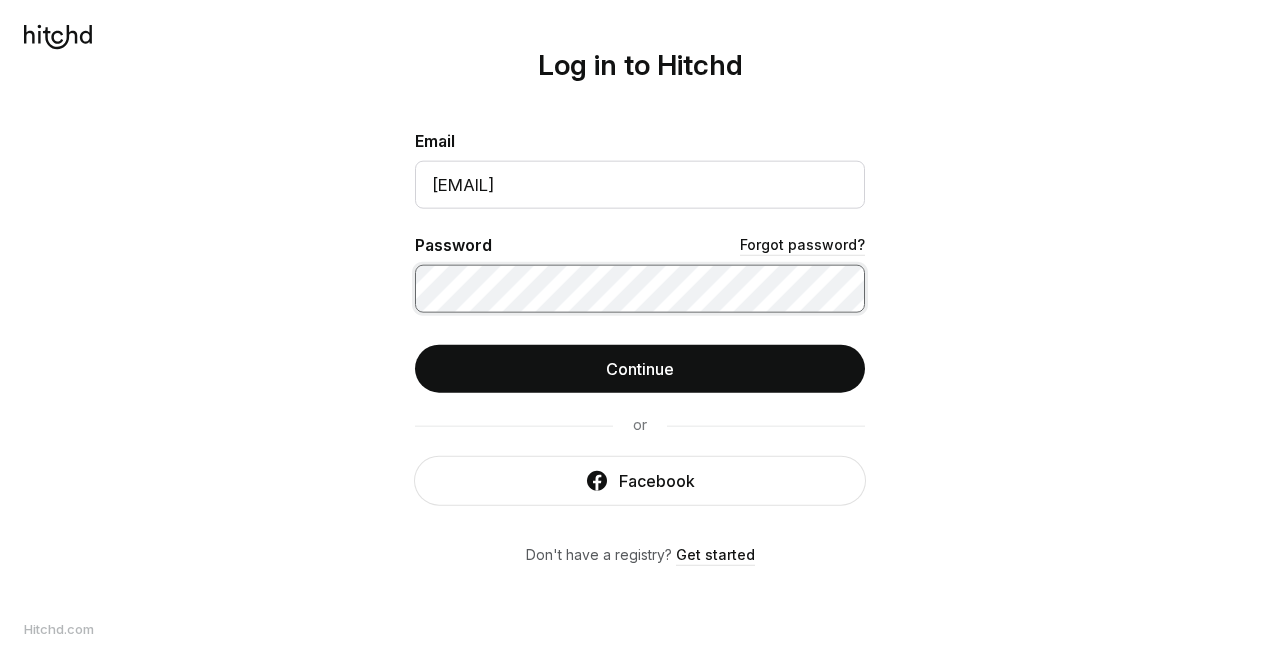 click on "Continue" at bounding box center (640, 368) 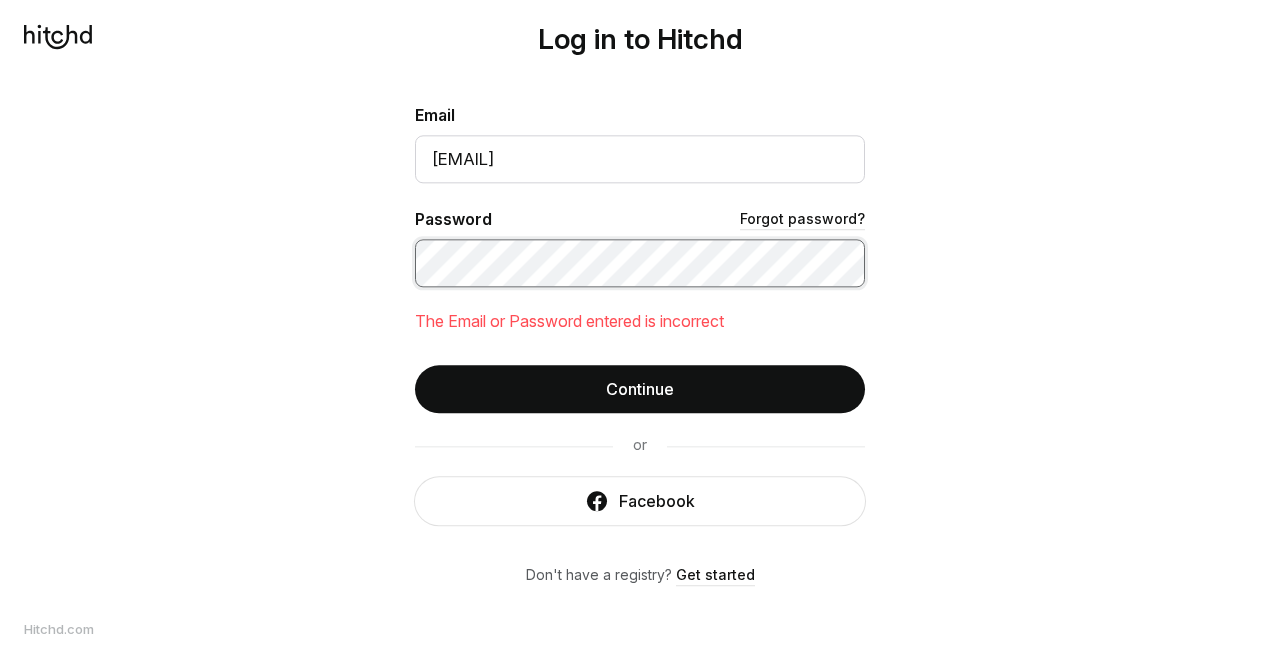 click on "Continue" at bounding box center (640, 389) 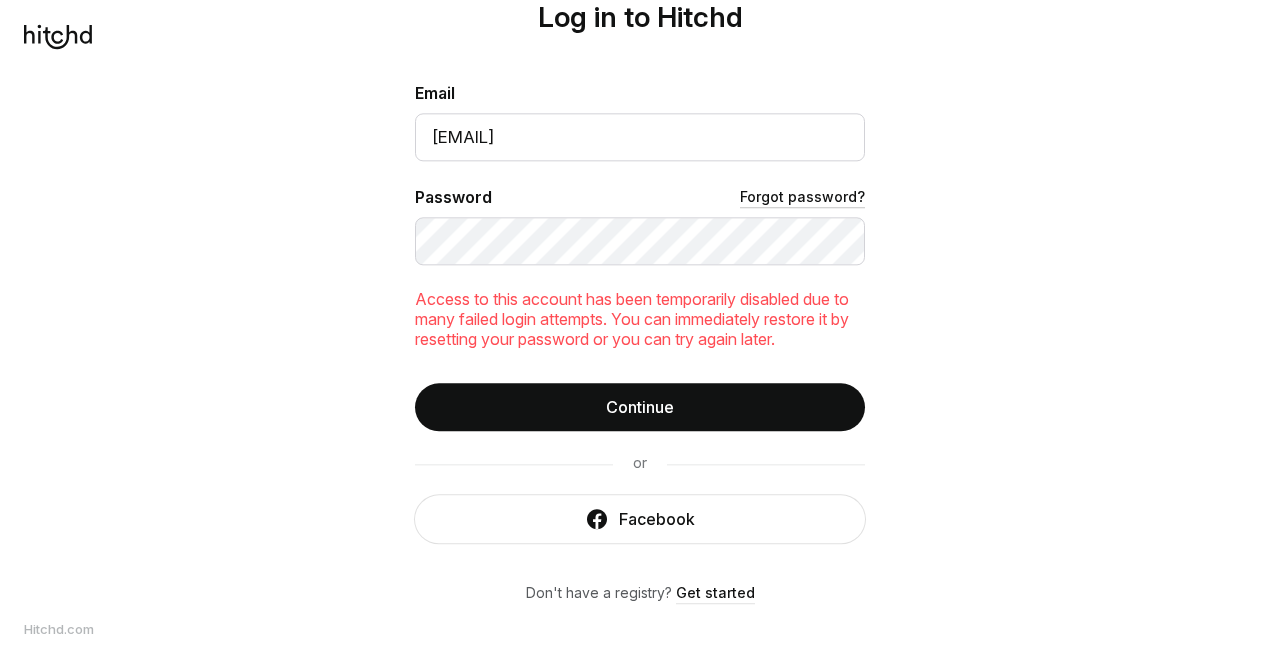 click on "Forgot password?" at bounding box center [802, 197] 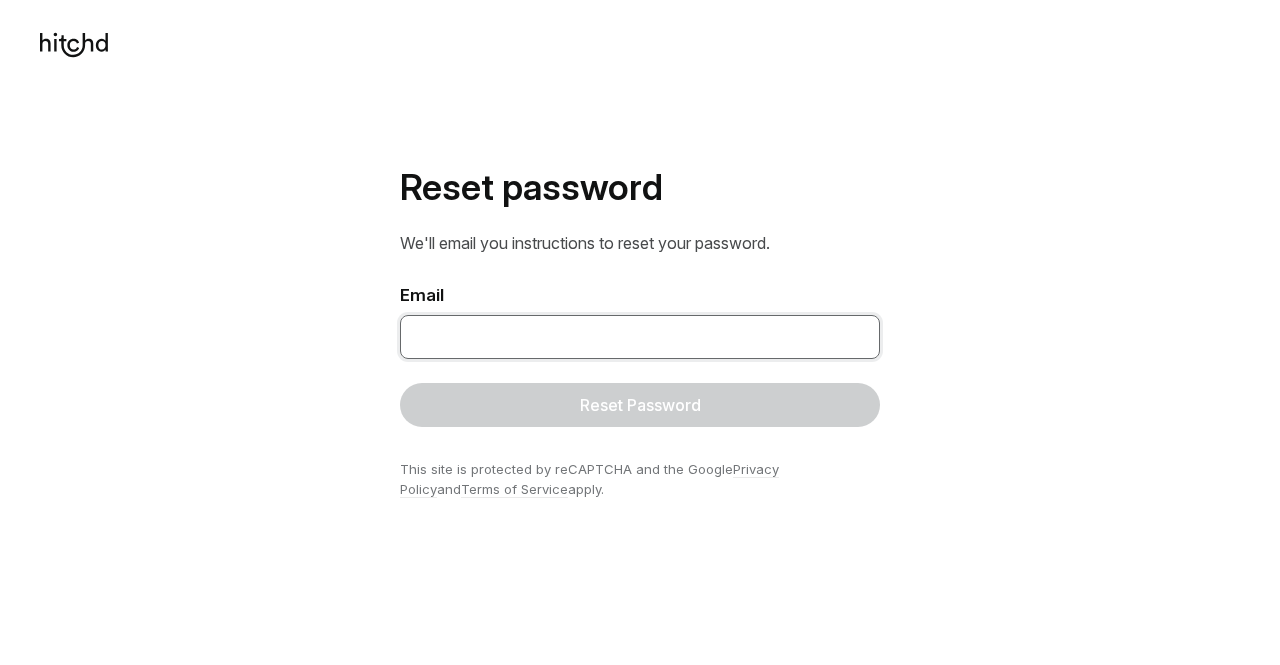 click at bounding box center (640, 337) 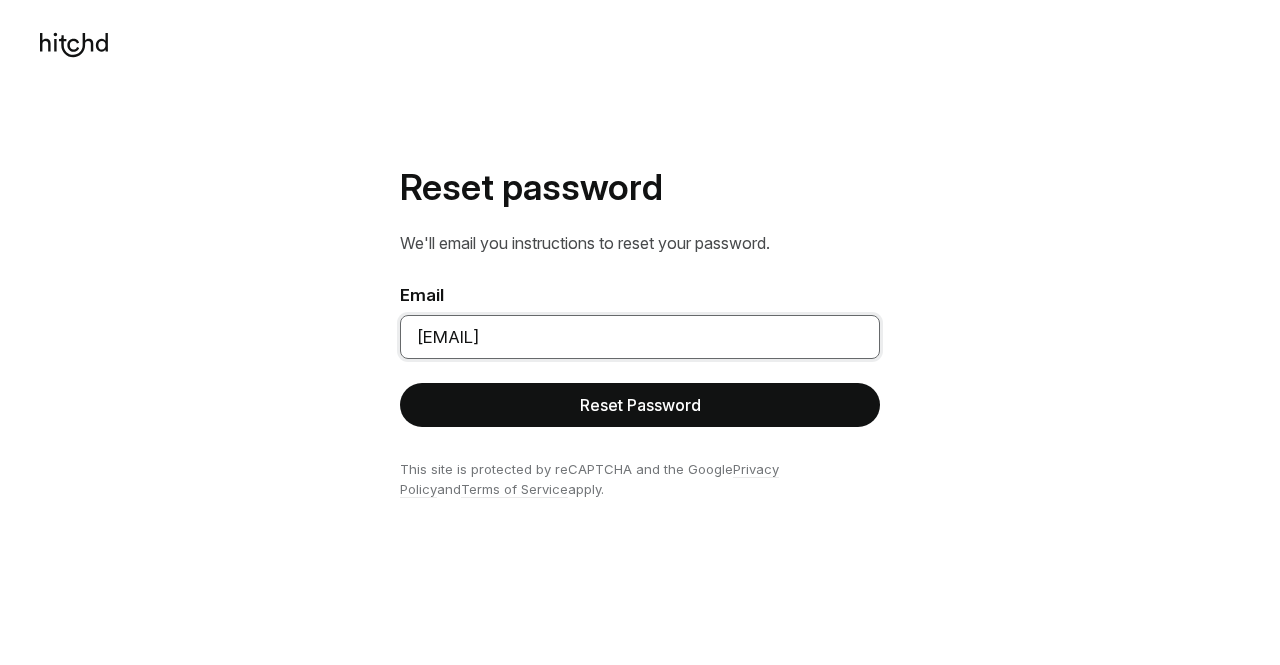 type on "[EMAIL]" 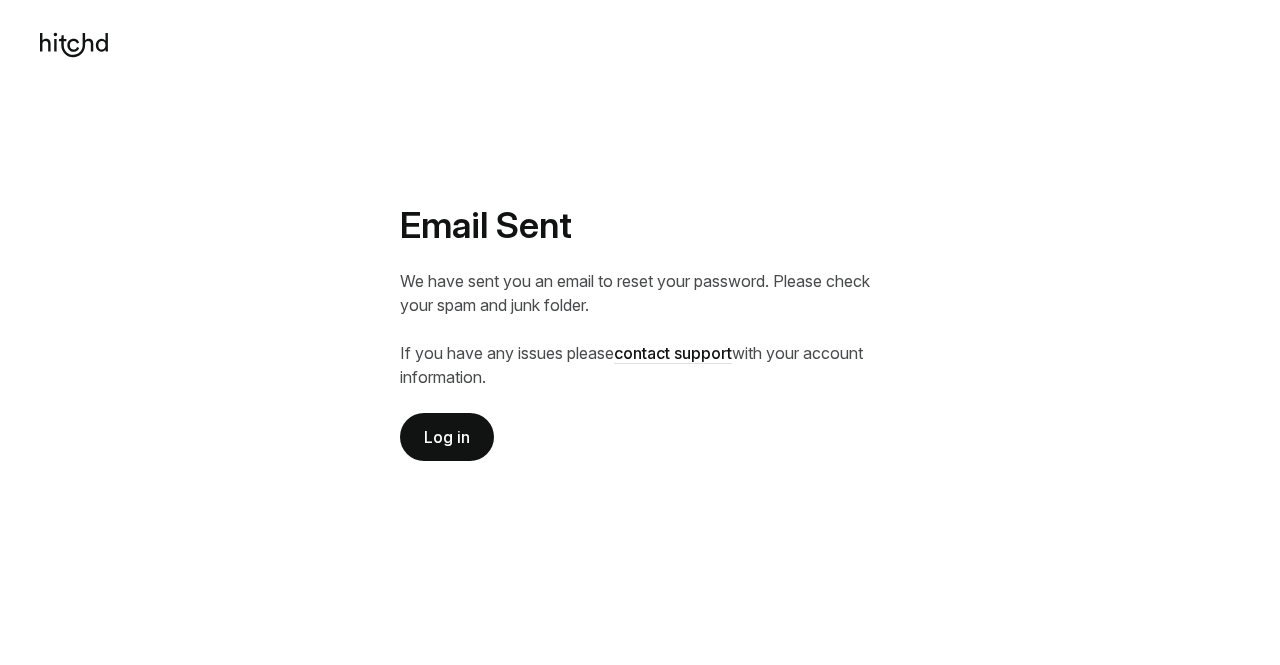click on "Log in" at bounding box center [447, 437] 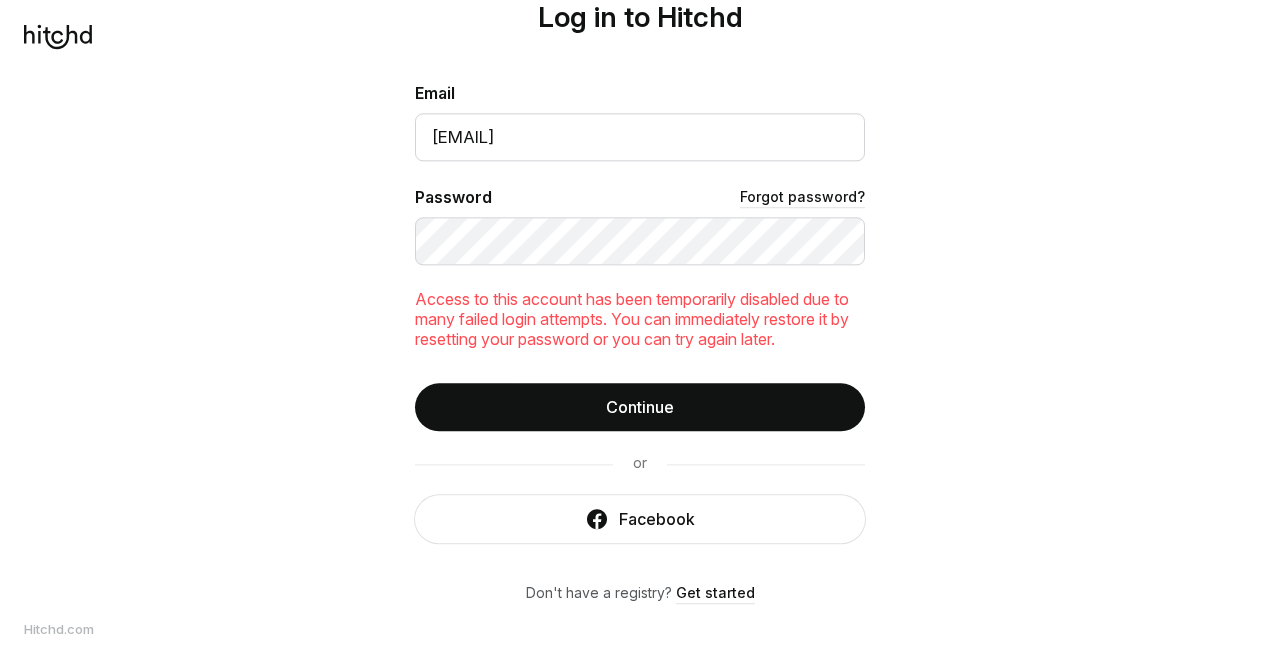 click on "Password
Forgot password?" at bounding box center (640, 225) 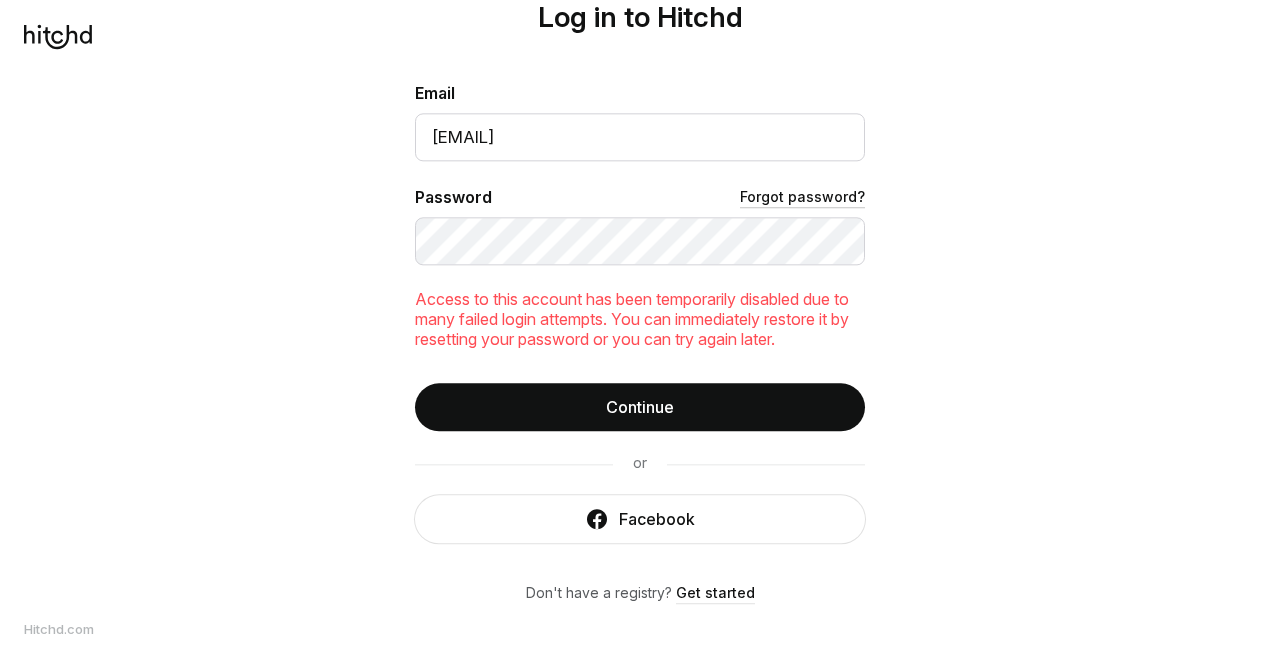 click on "Forgot password?" at bounding box center (802, 197) 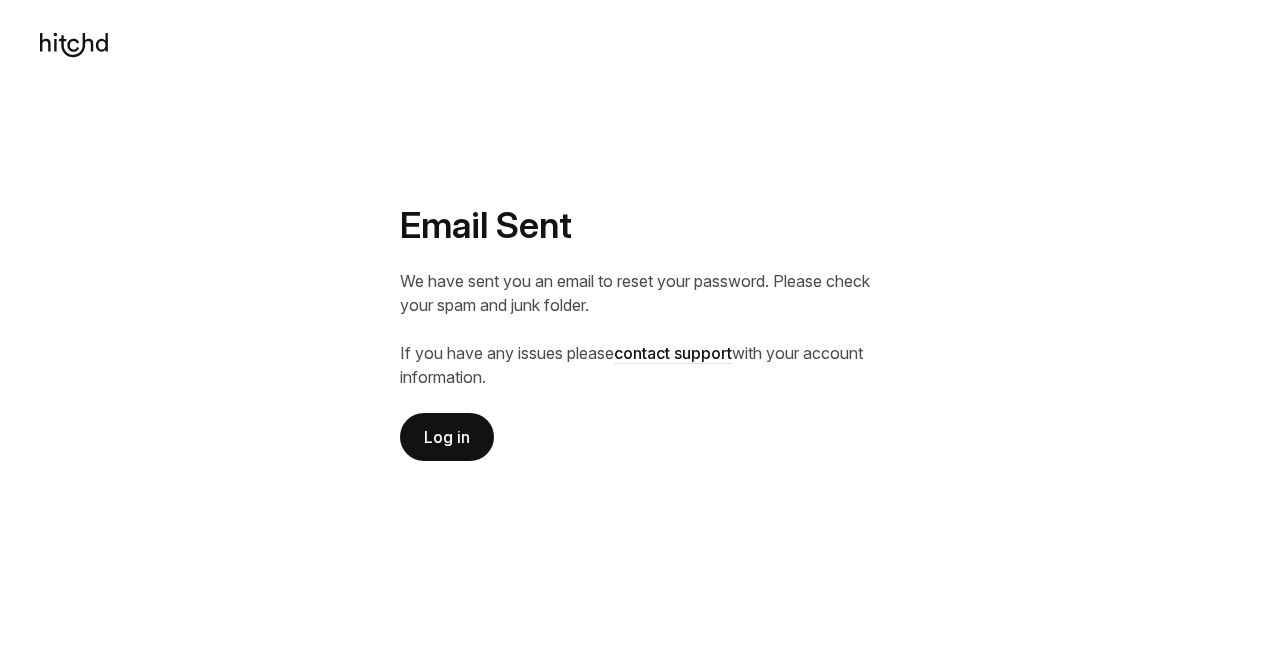click on "Log in" at bounding box center [447, 437] 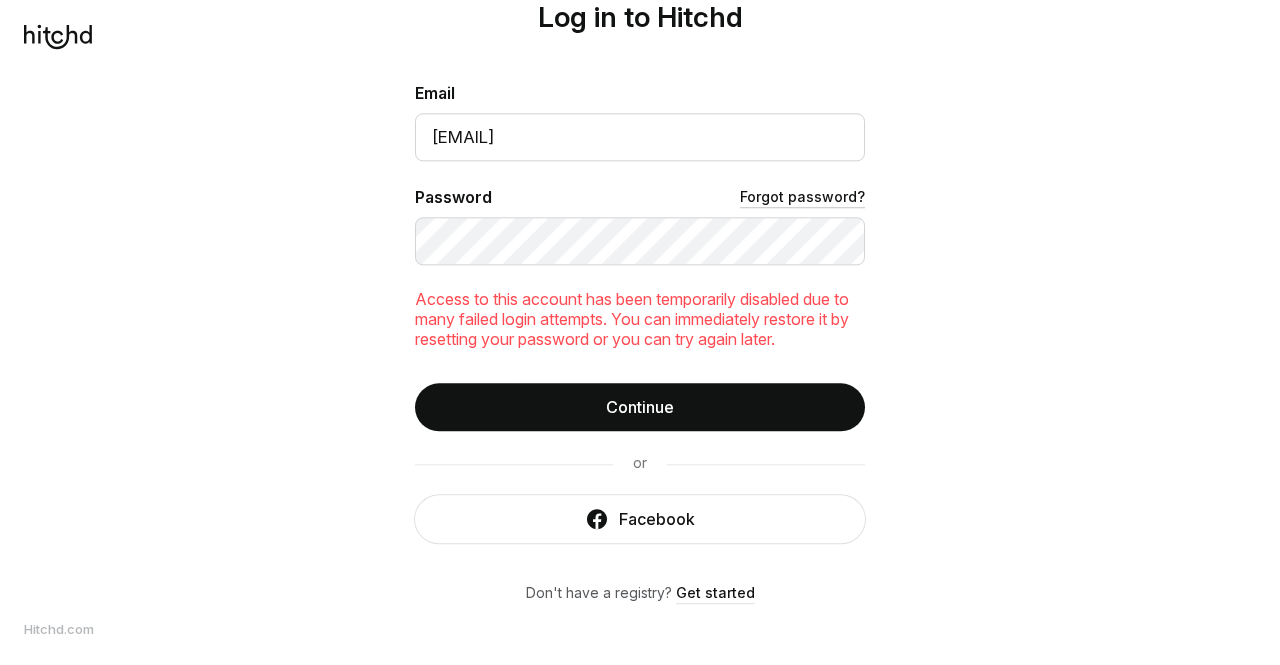 click on "Forgot password?" at bounding box center [802, 197] 